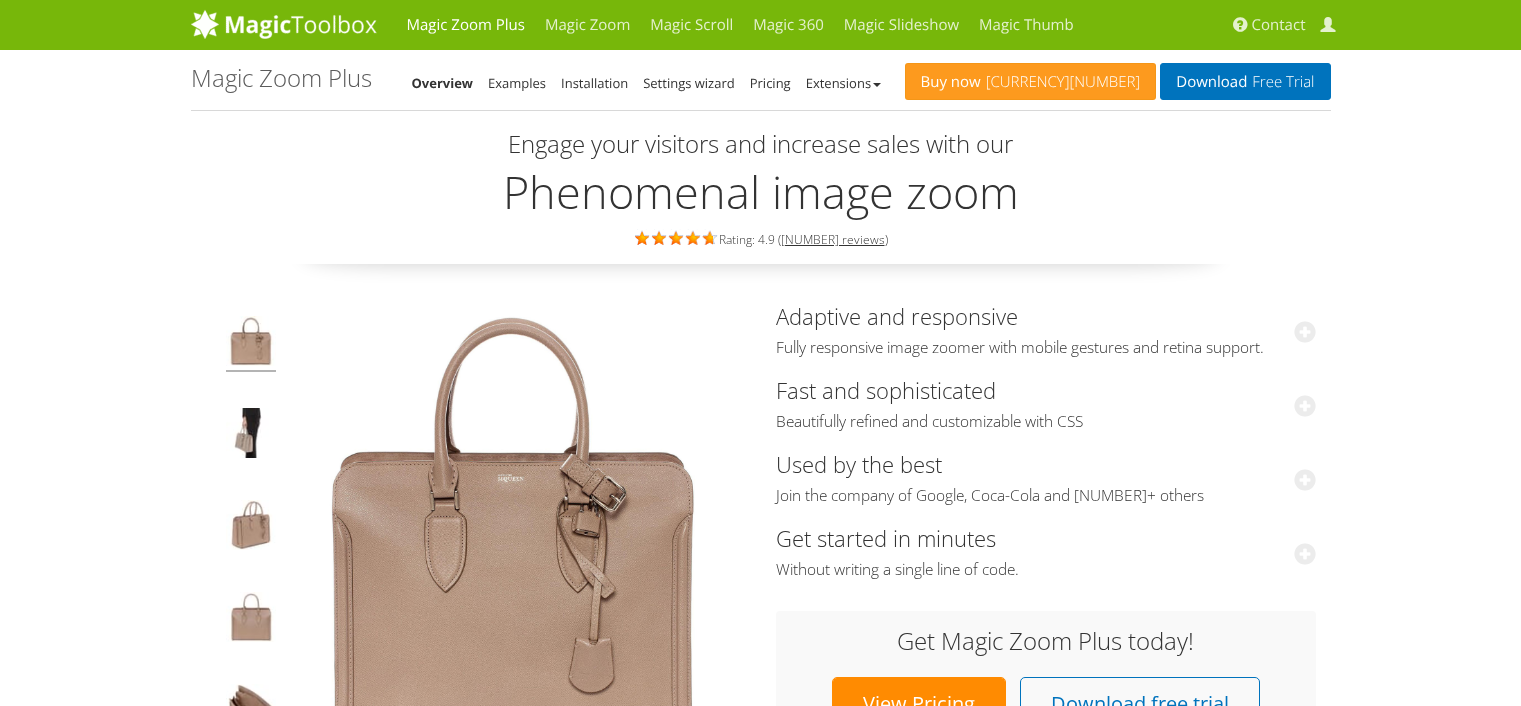 scroll, scrollTop: 0, scrollLeft: 0, axis: both 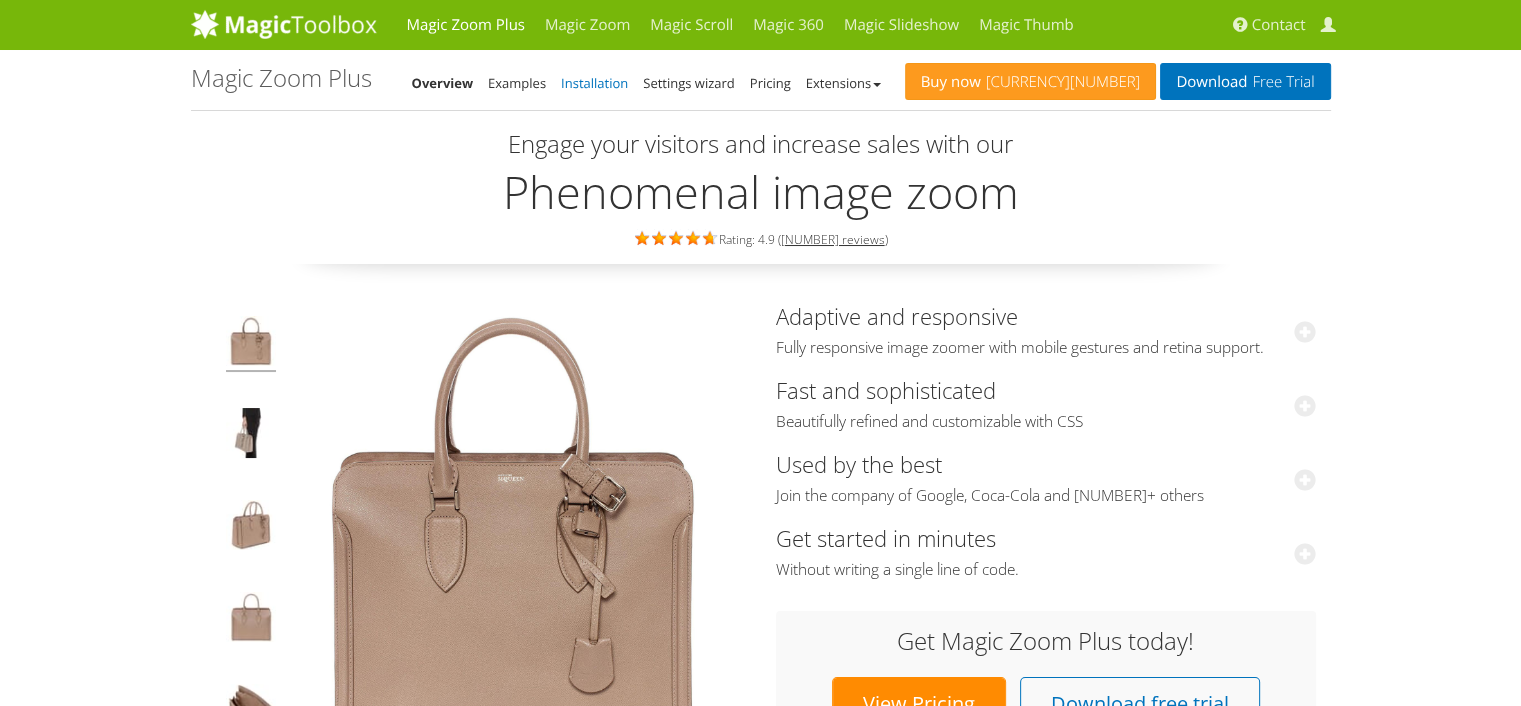 click on "Installation" at bounding box center (594, 83) 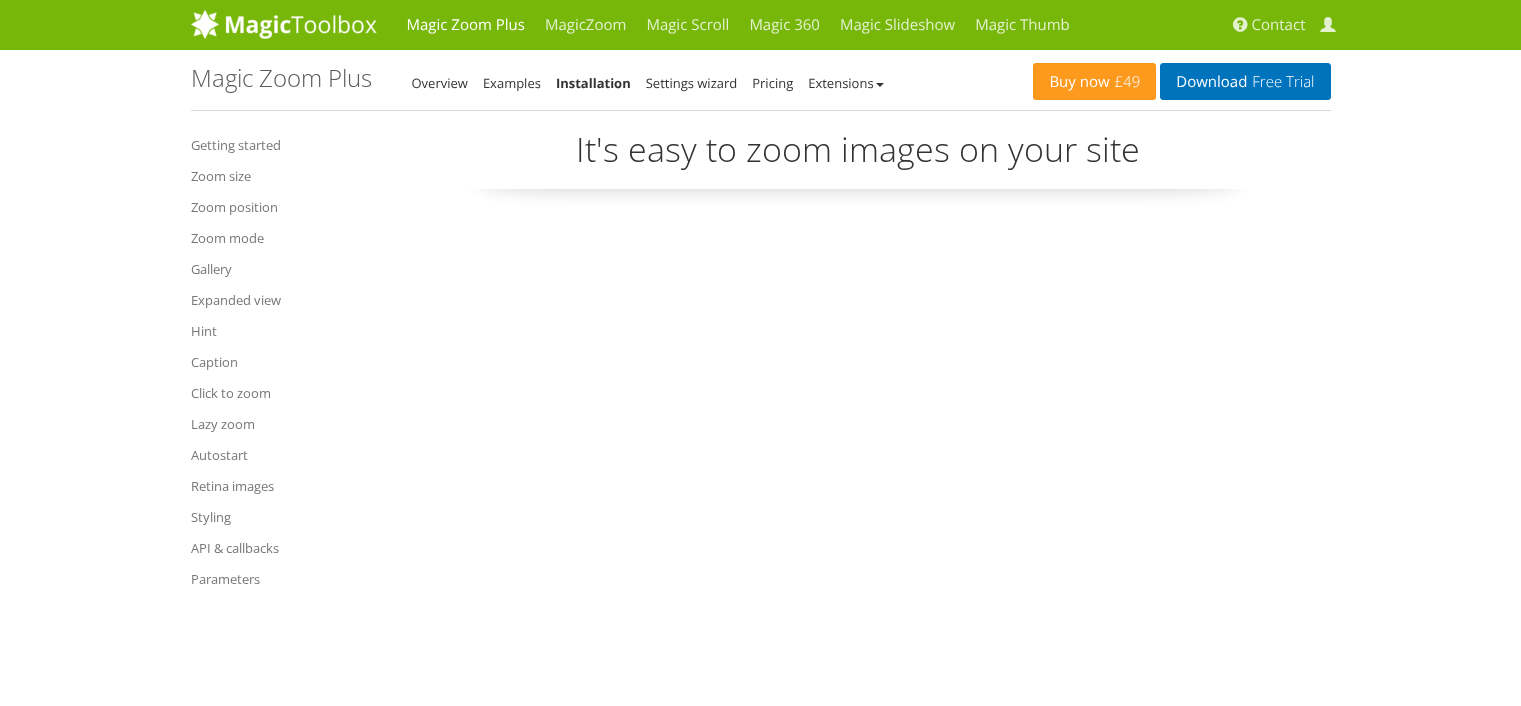 scroll, scrollTop: 0, scrollLeft: 0, axis: both 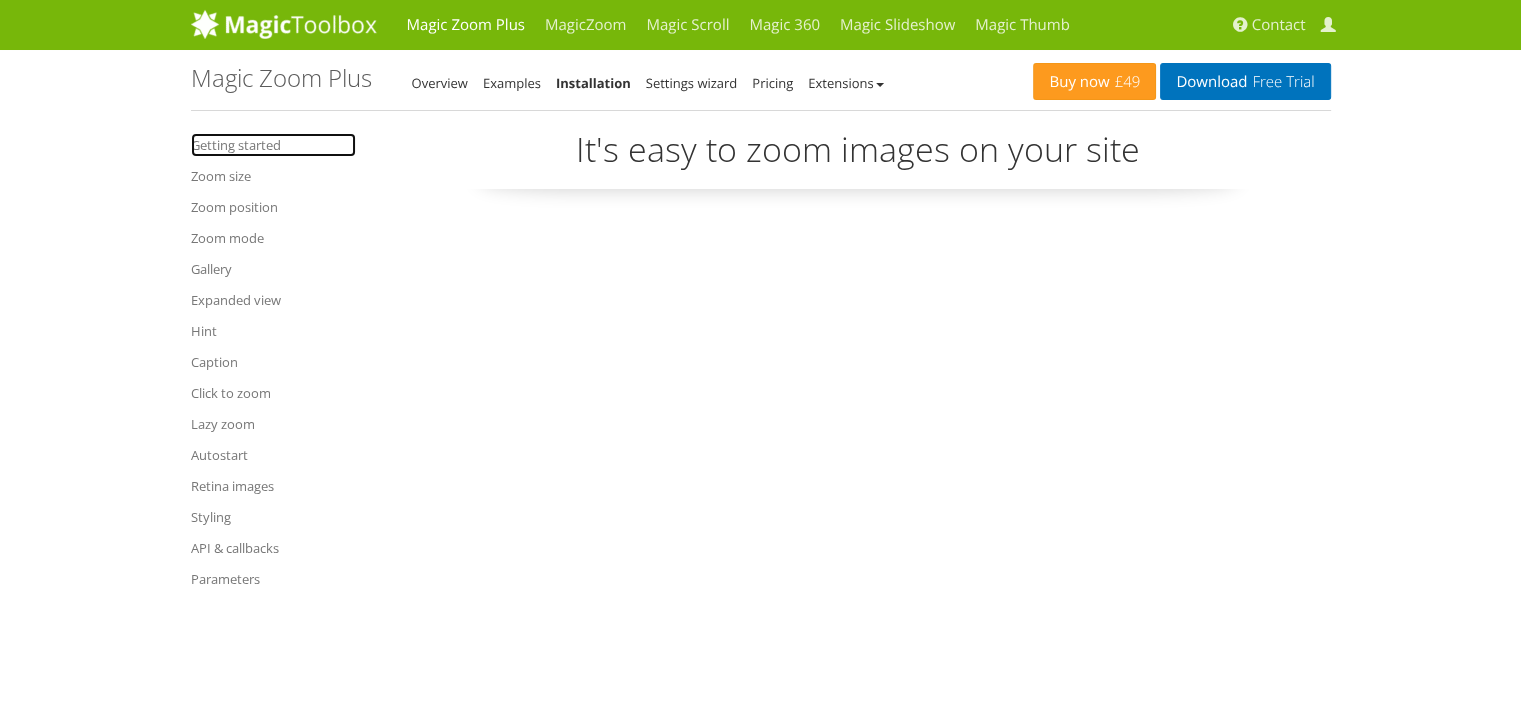 click on "Getting started" at bounding box center [273, 145] 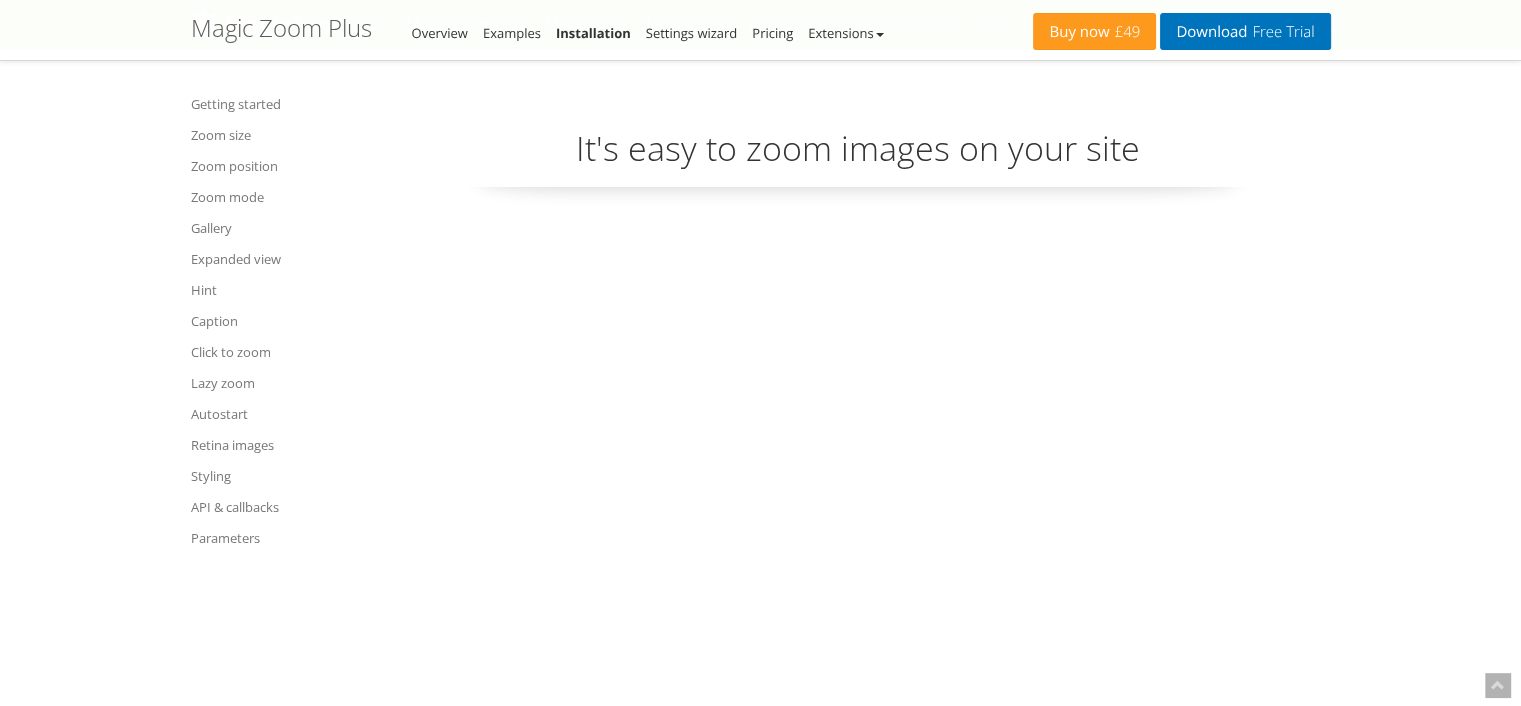 scroll, scrollTop: 728, scrollLeft: 0, axis: vertical 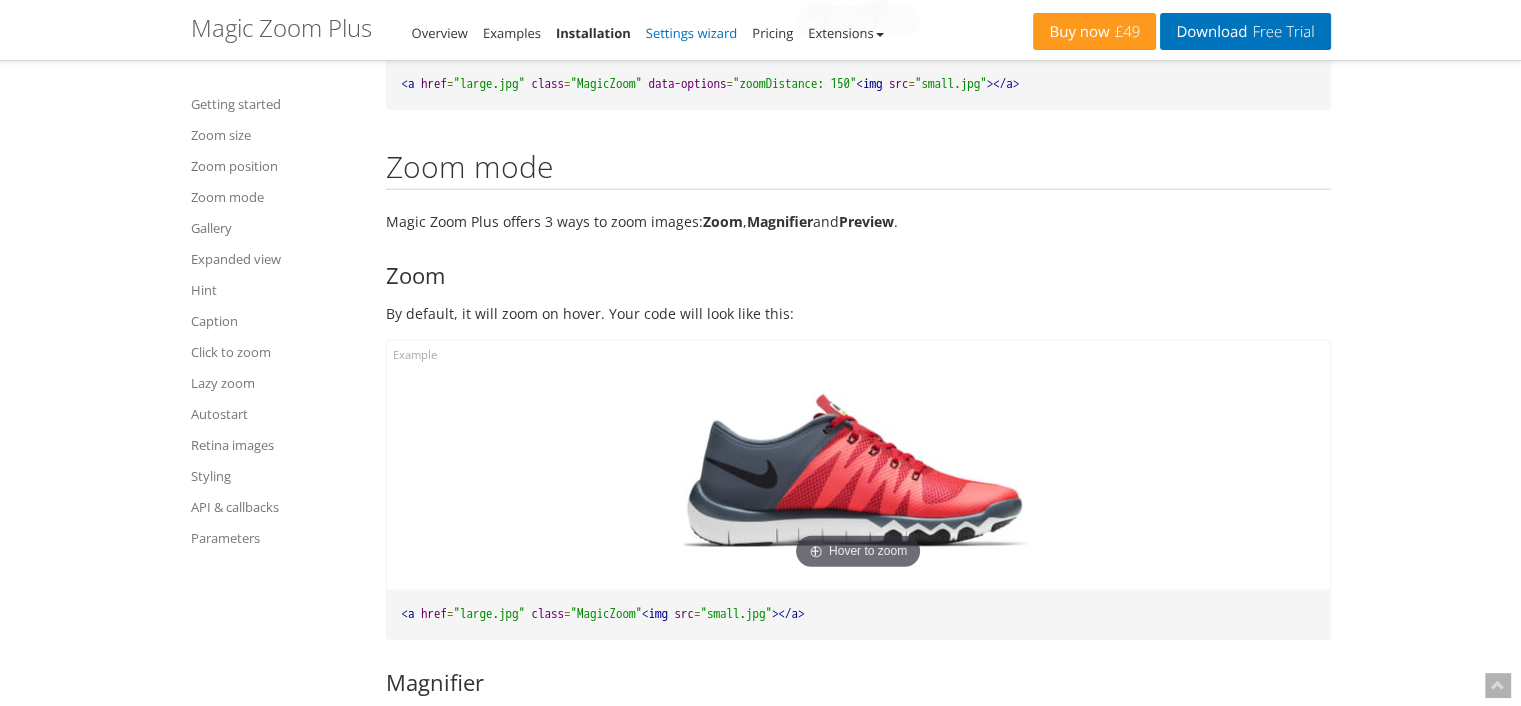 click on "Settings wizard" at bounding box center (692, 33) 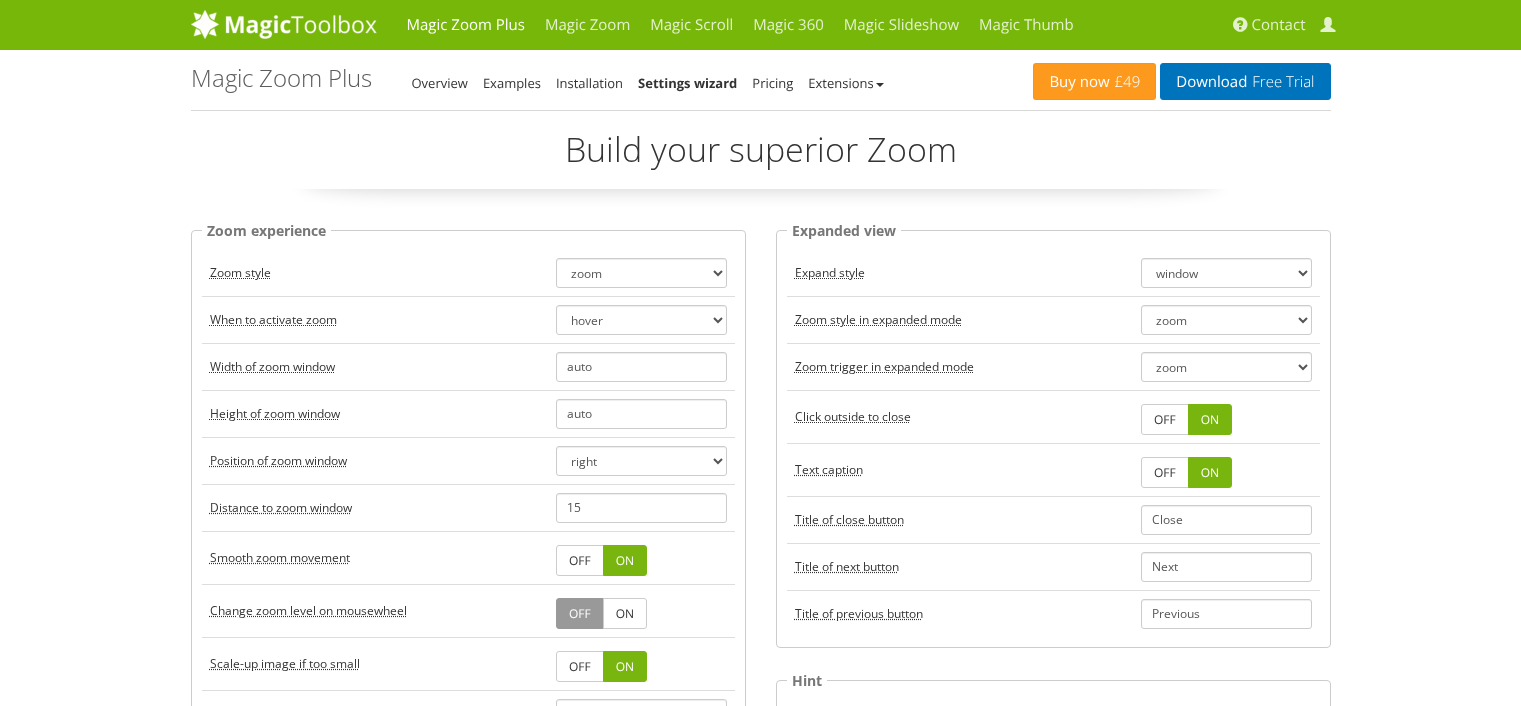 scroll, scrollTop: 0, scrollLeft: 0, axis: both 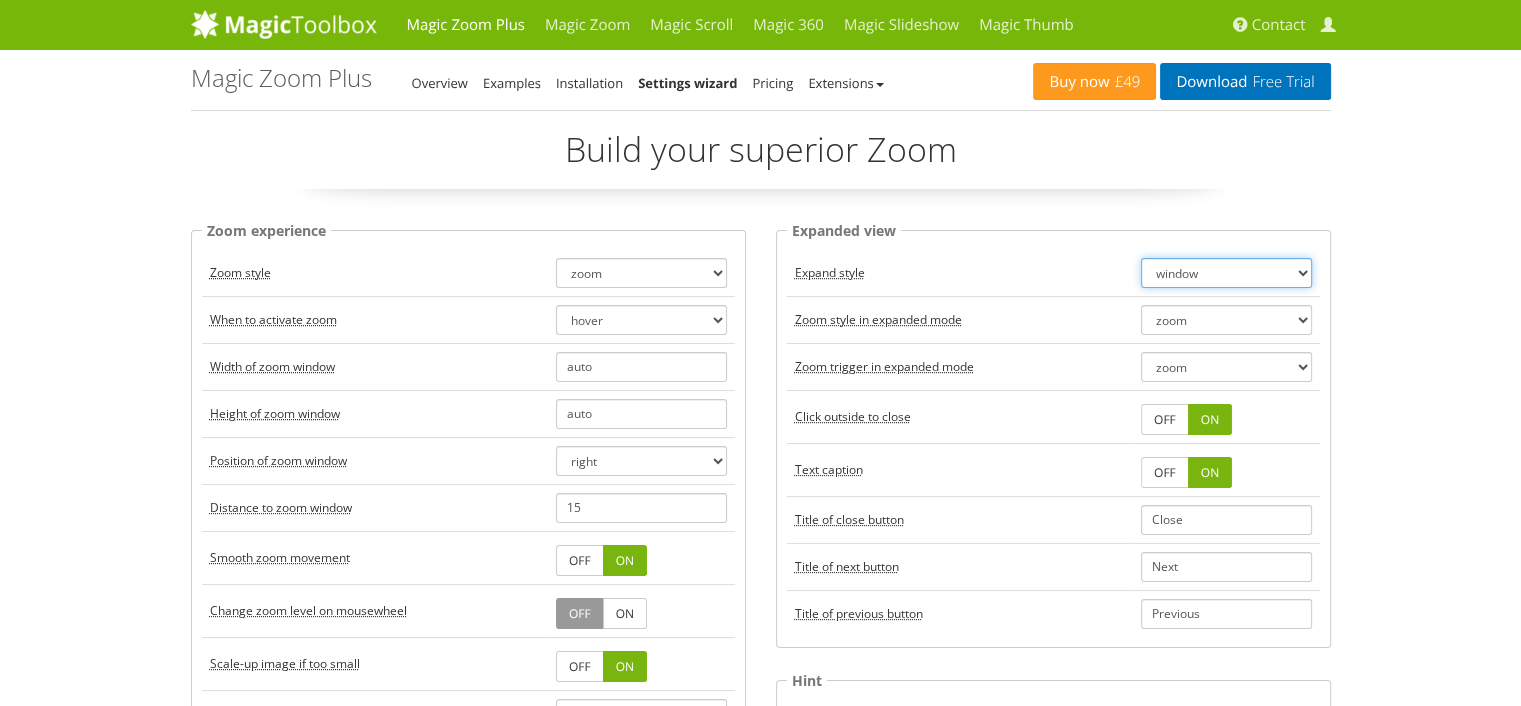click on "window fullscreen off" at bounding box center (1226, 273) 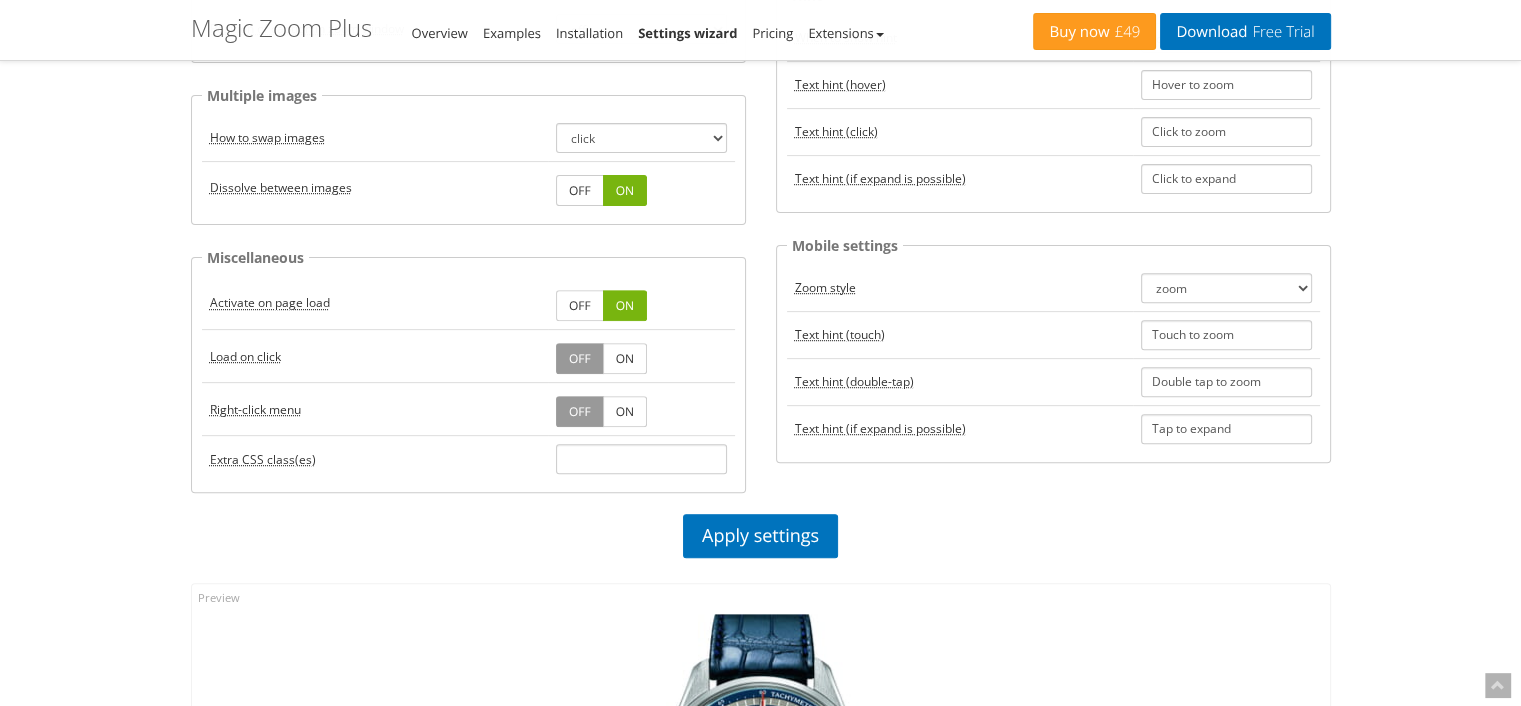 scroll, scrollTop: 688, scrollLeft: 0, axis: vertical 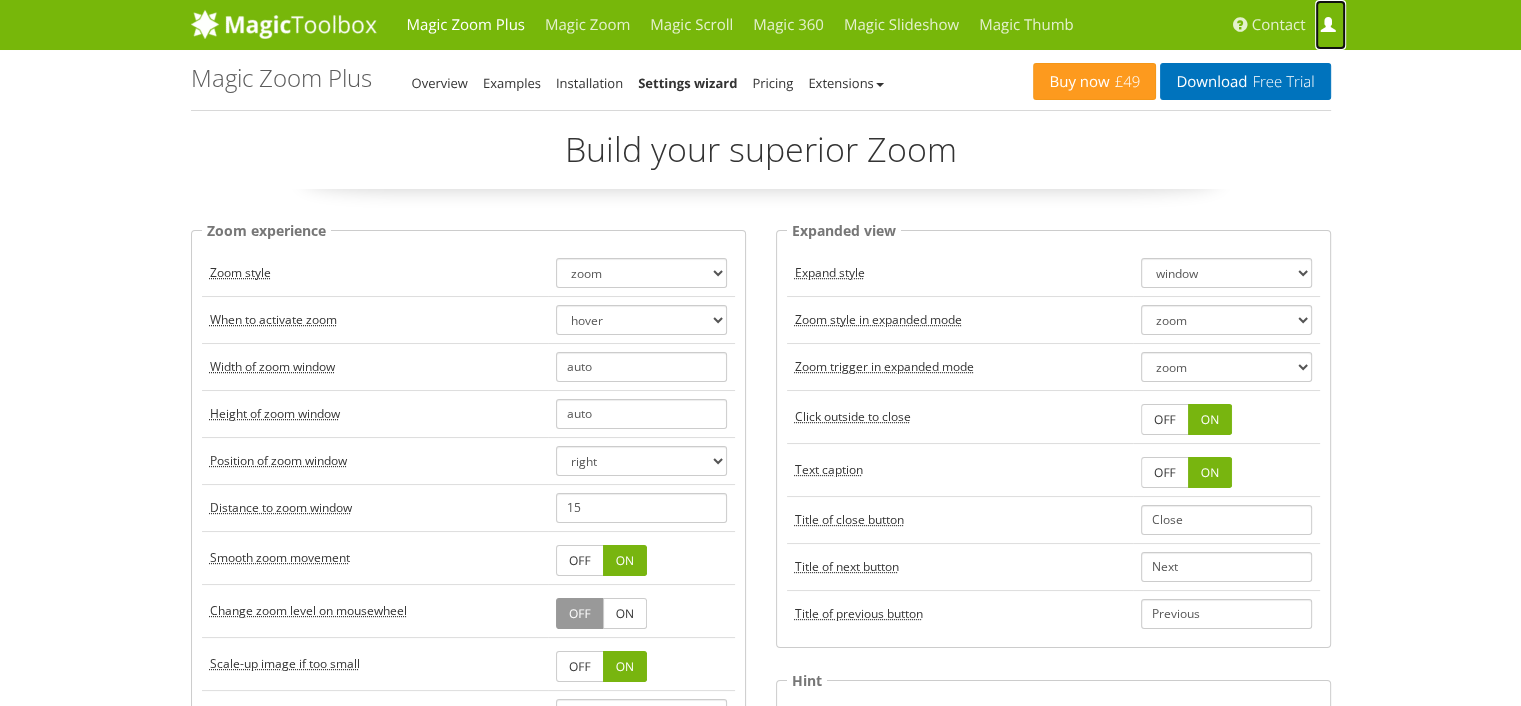 click on "My Account" at bounding box center [1330, 25] 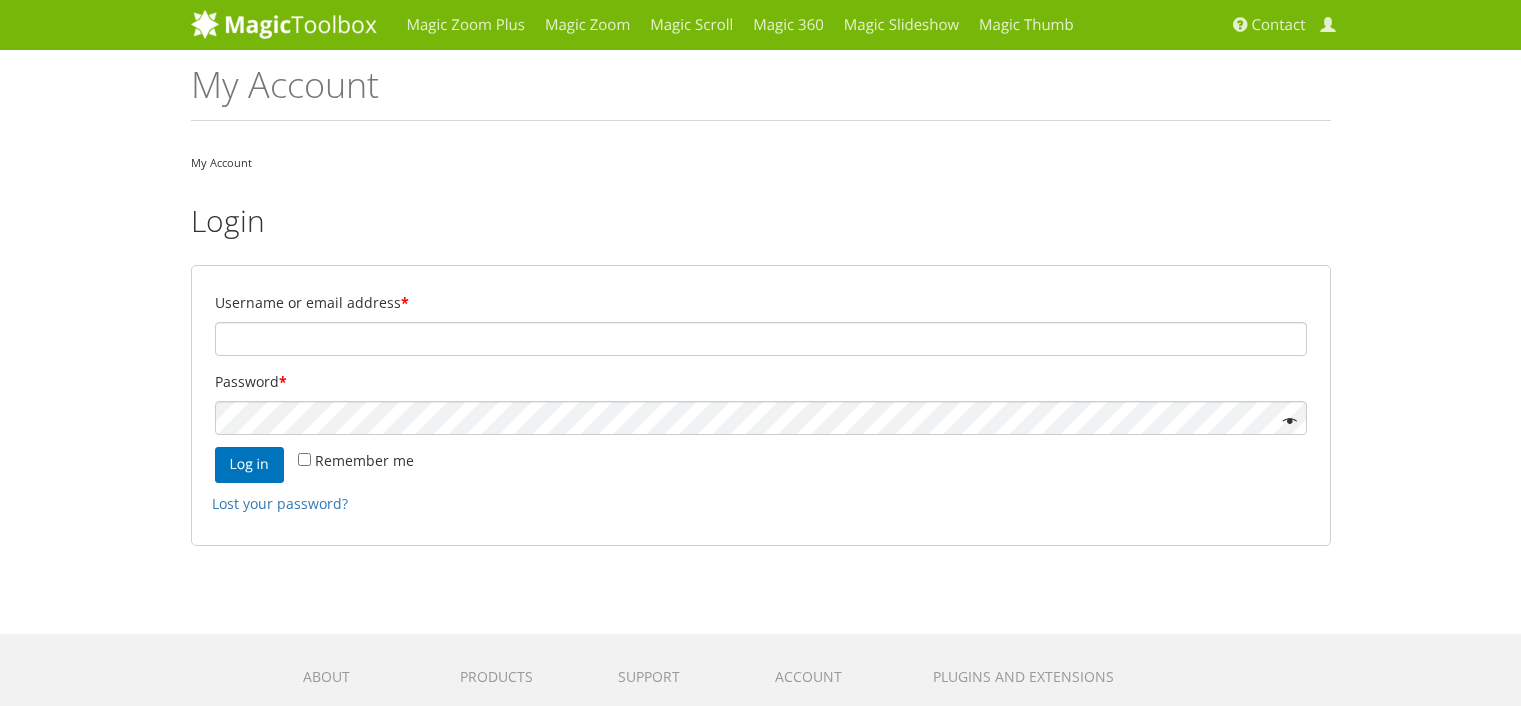 scroll, scrollTop: 0, scrollLeft: 0, axis: both 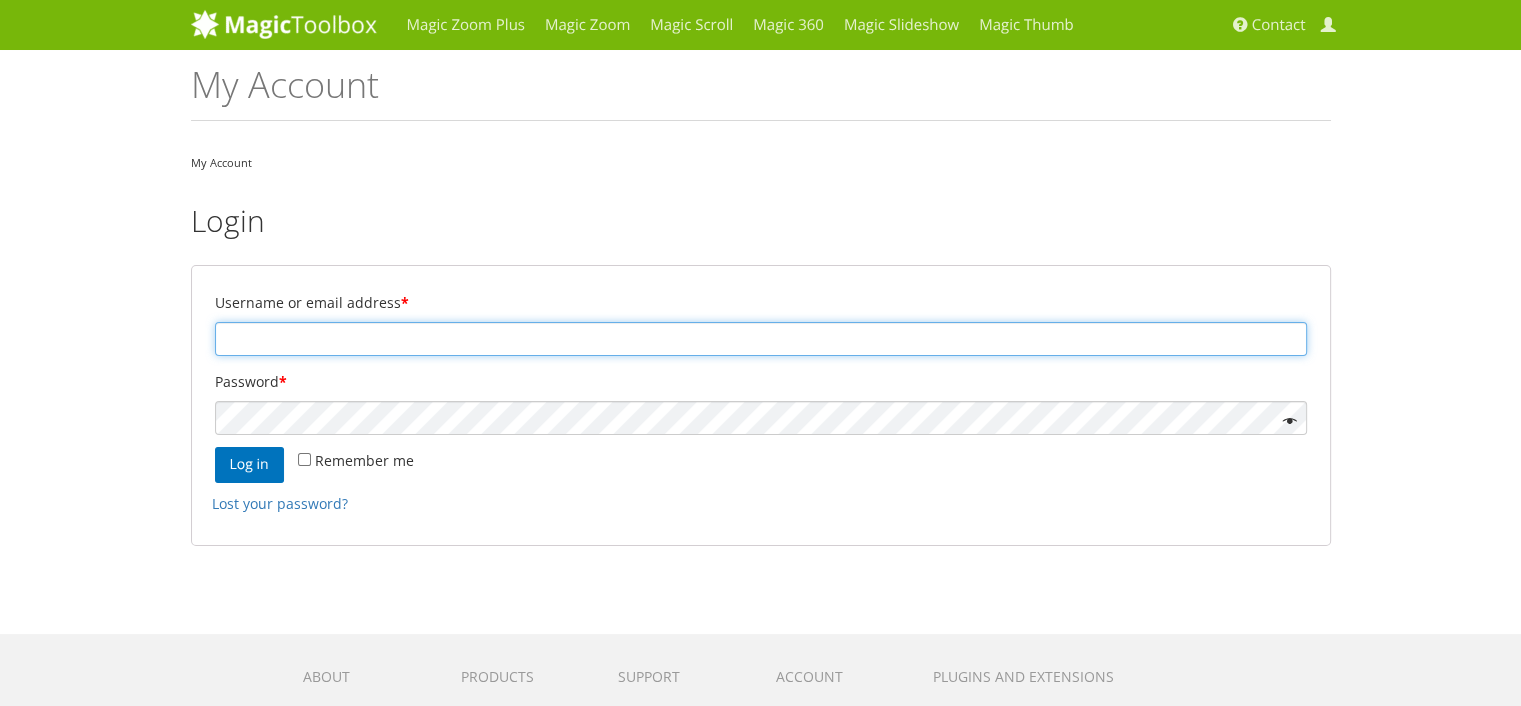 click on "Username or email address *" at bounding box center [761, 339] 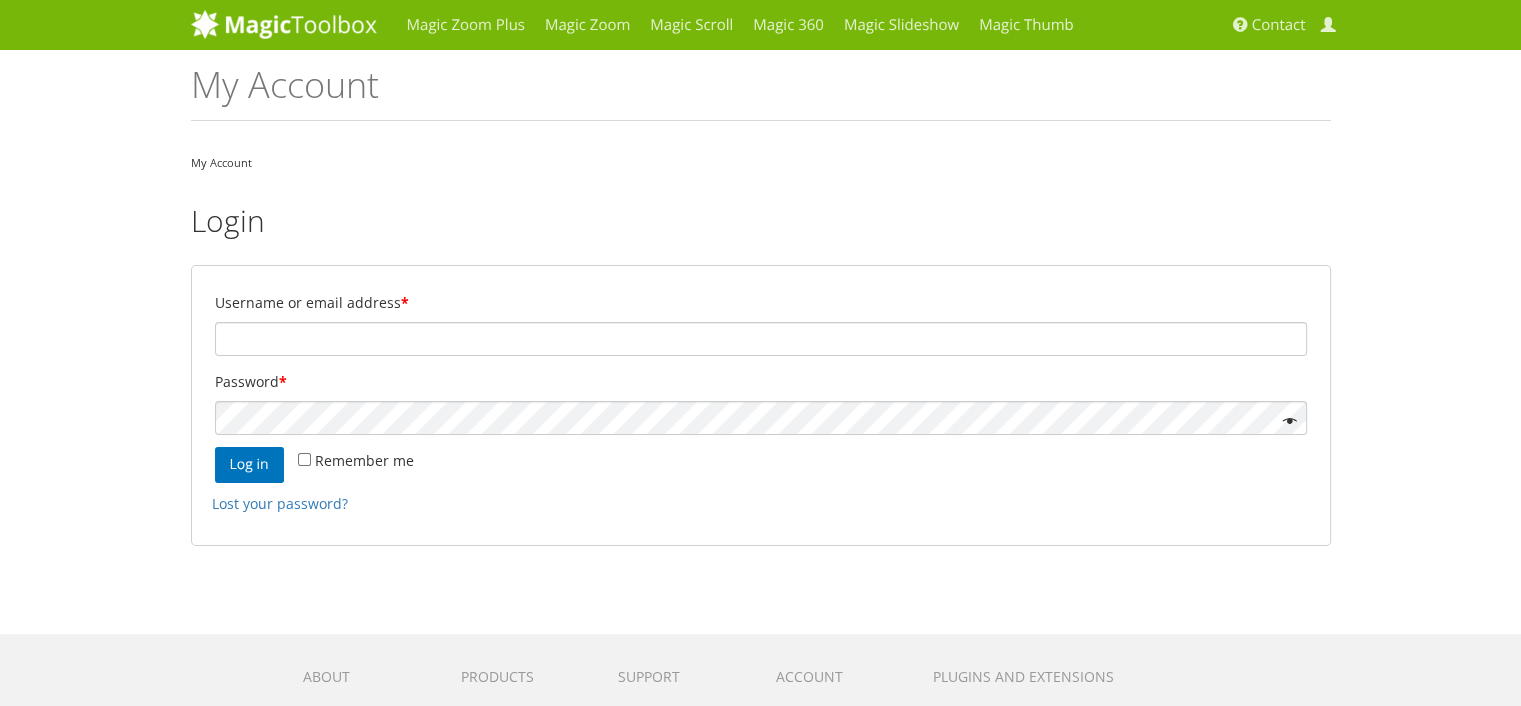 click on "Remember me
Log in" at bounding box center [761, 465] 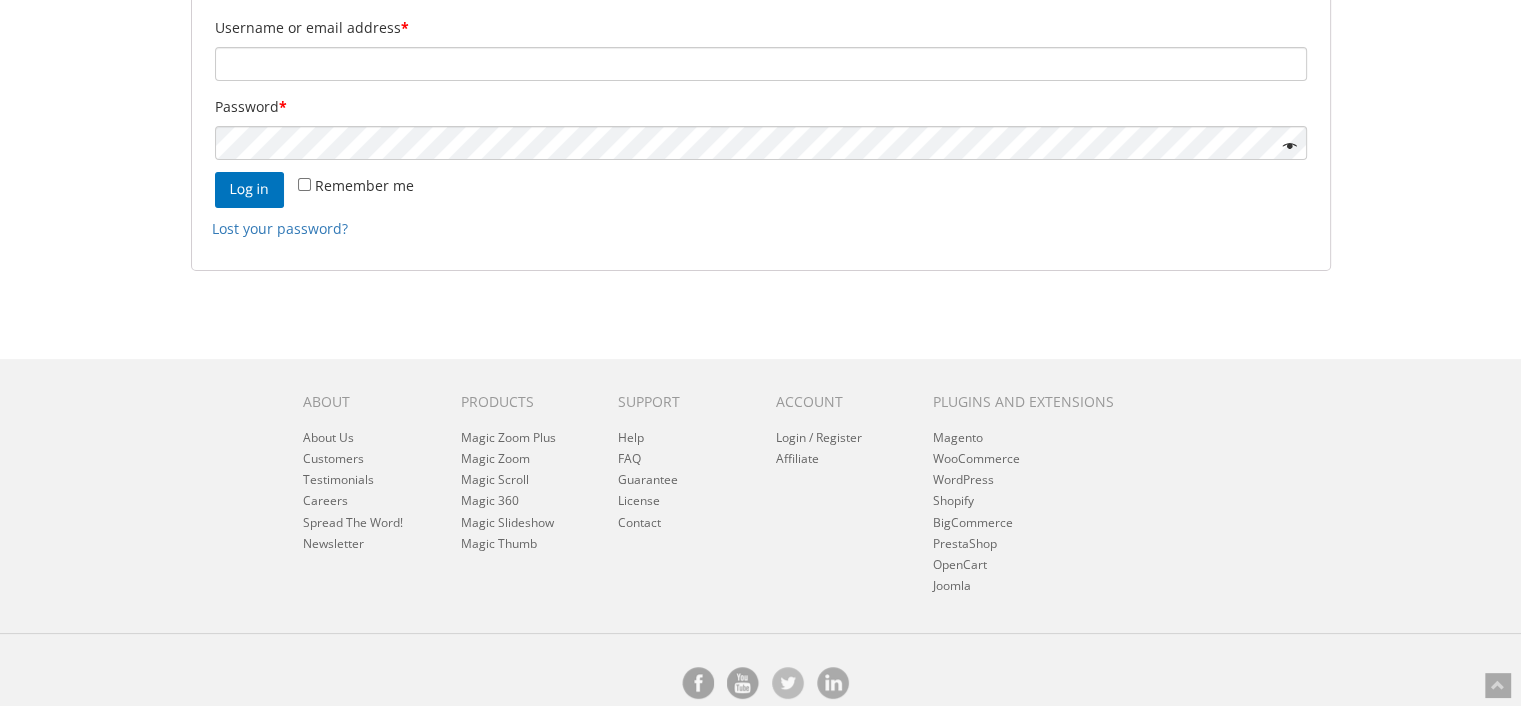 scroll, scrollTop: 276, scrollLeft: 0, axis: vertical 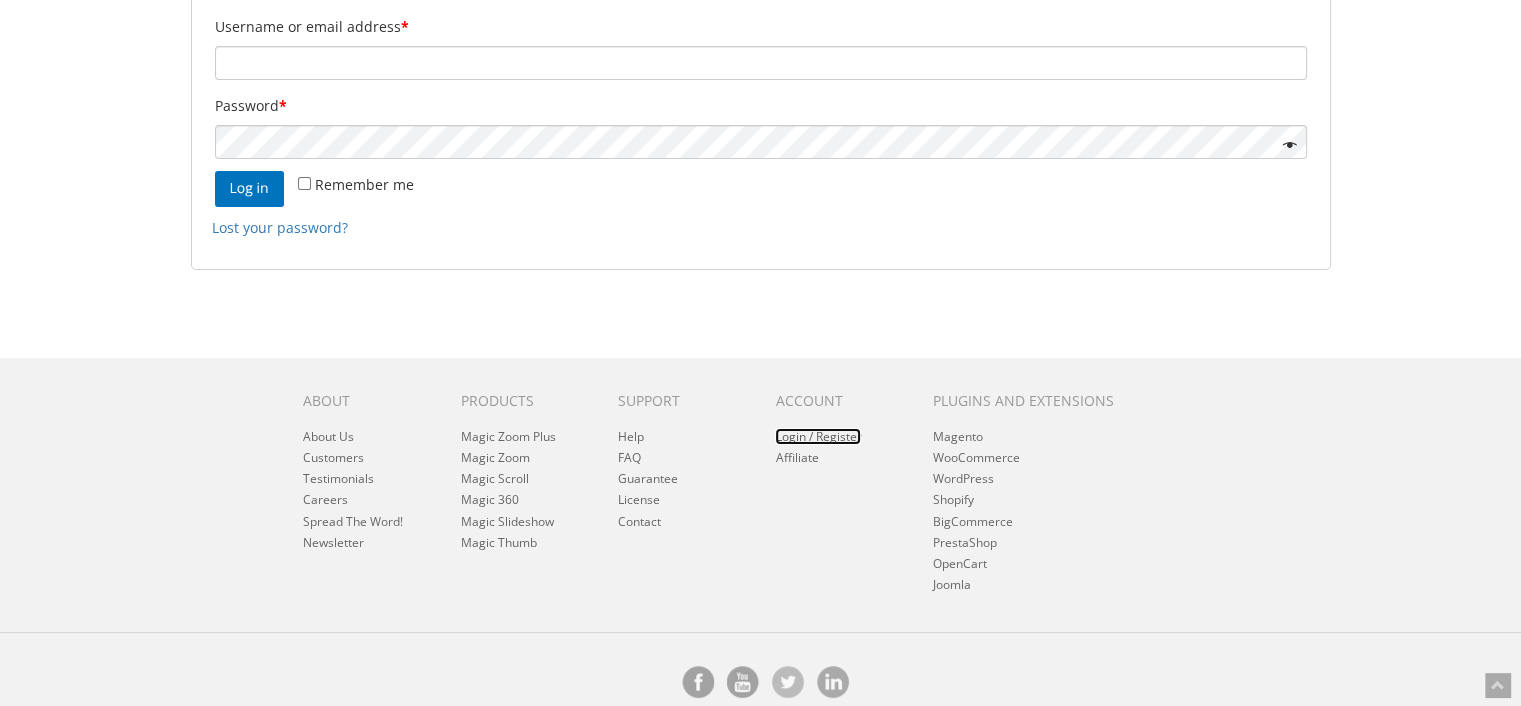 click on "Login / Register" at bounding box center [818, 436] 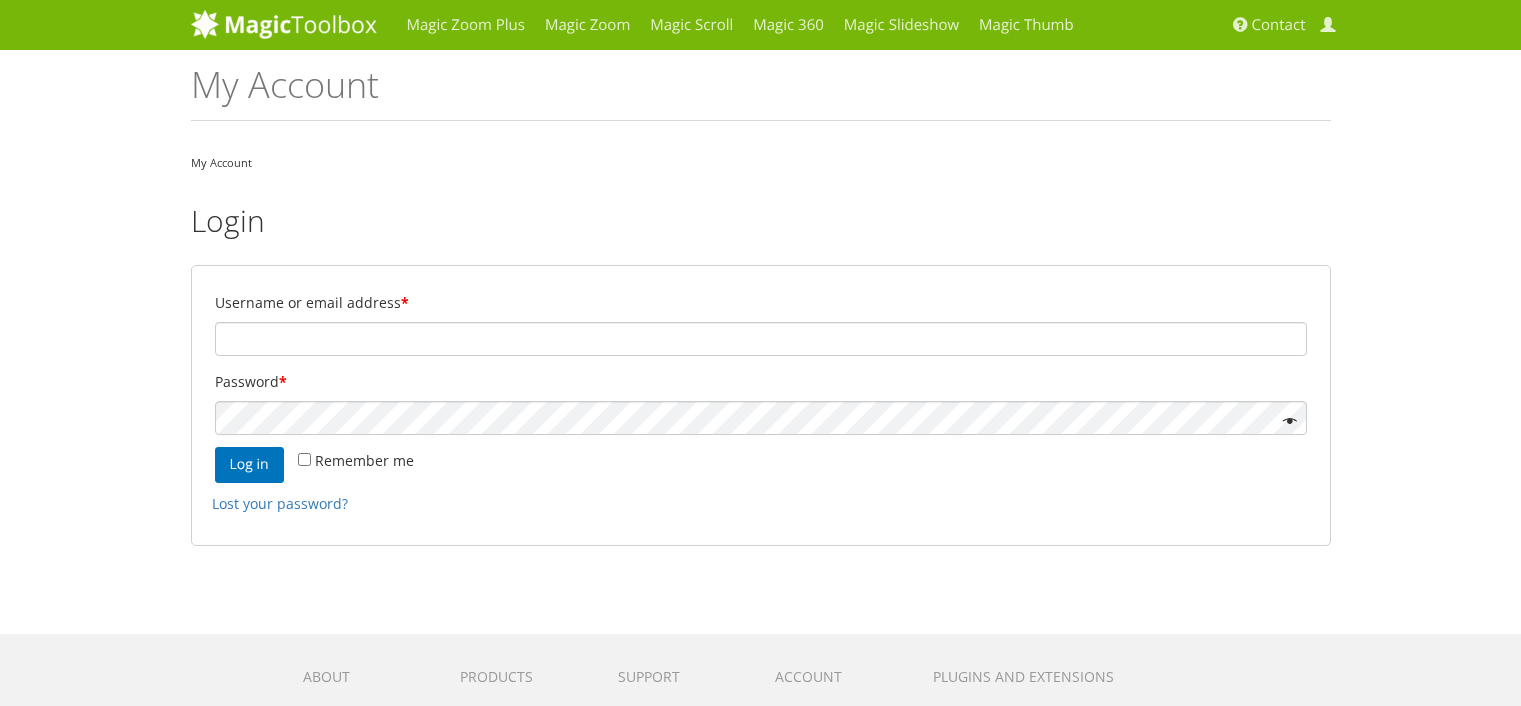 scroll, scrollTop: 0, scrollLeft: 0, axis: both 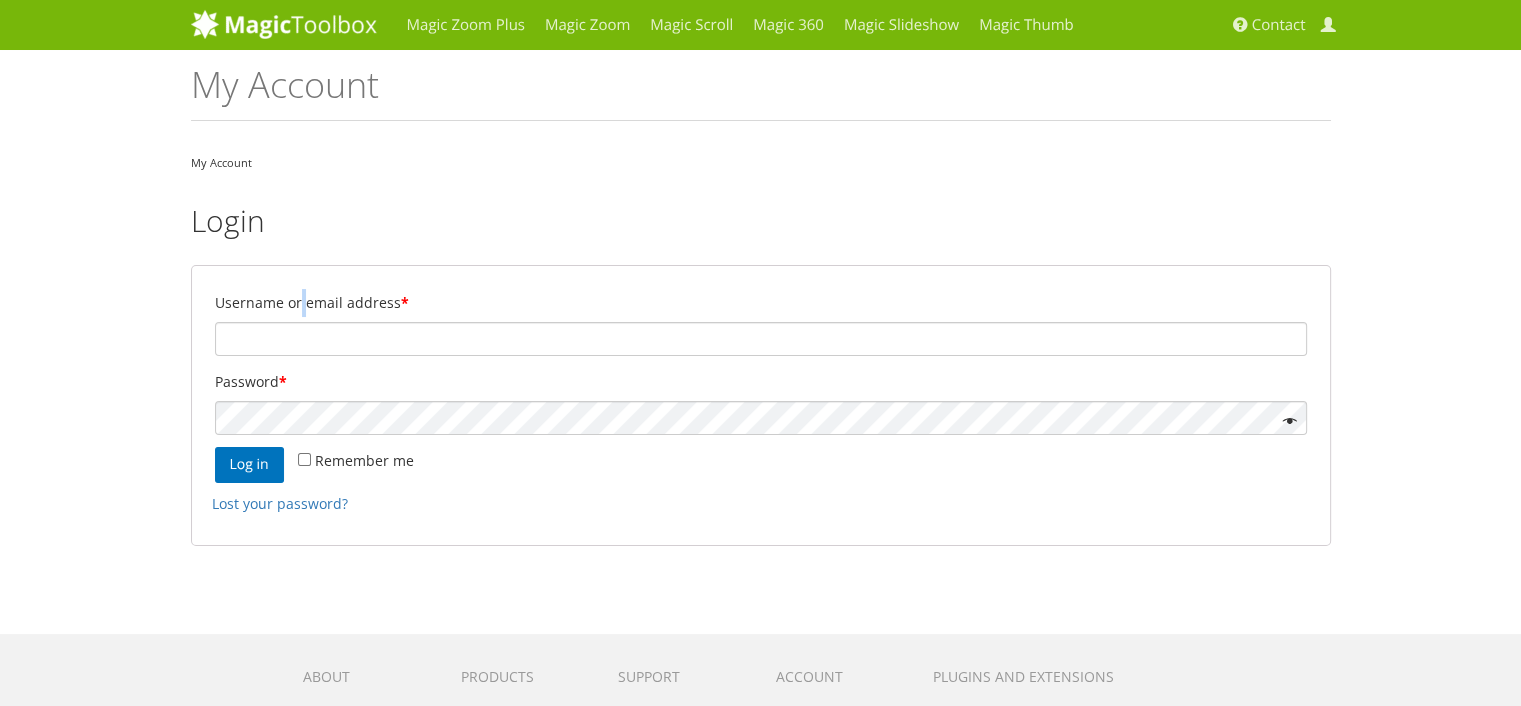click on "Username or email address  *" at bounding box center [761, 303] 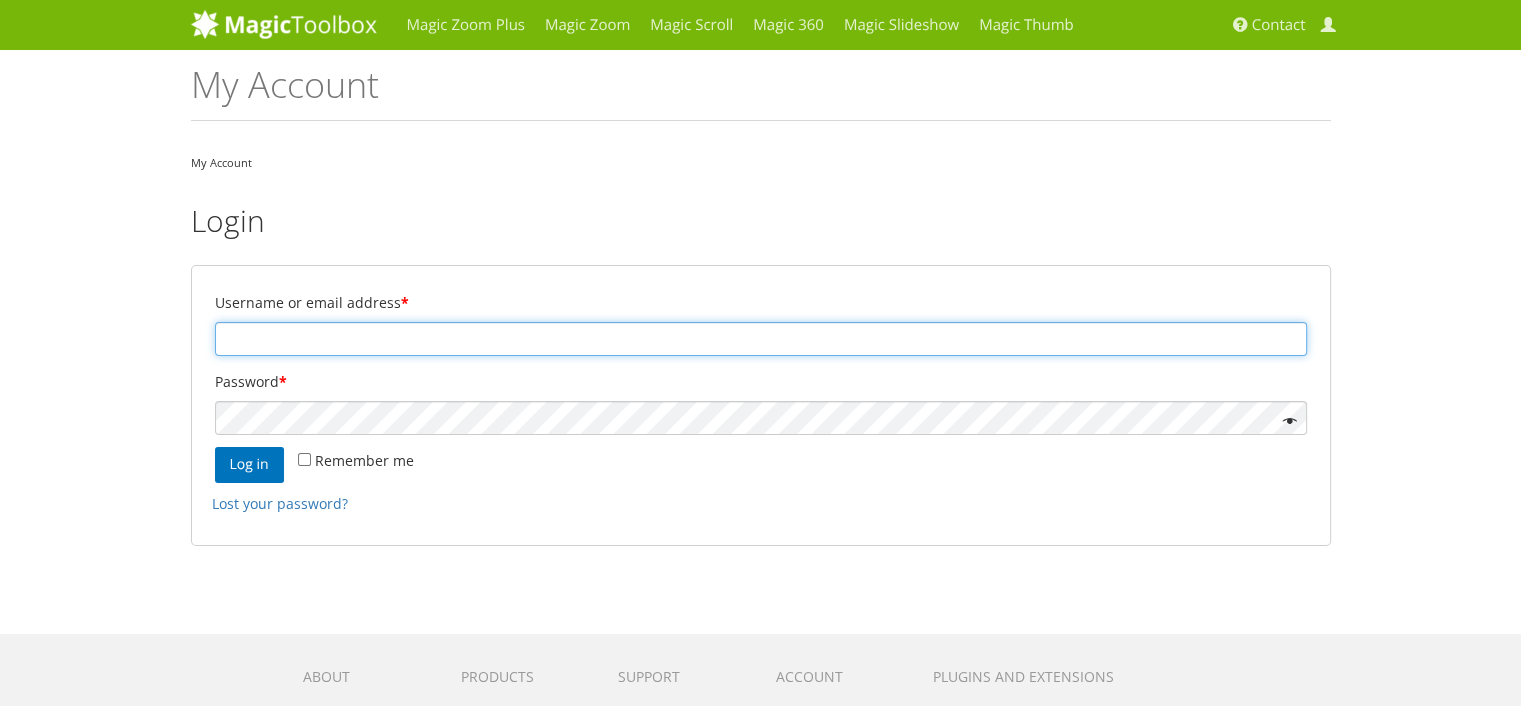 click on "Username or email address  *" at bounding box center (761, 339) 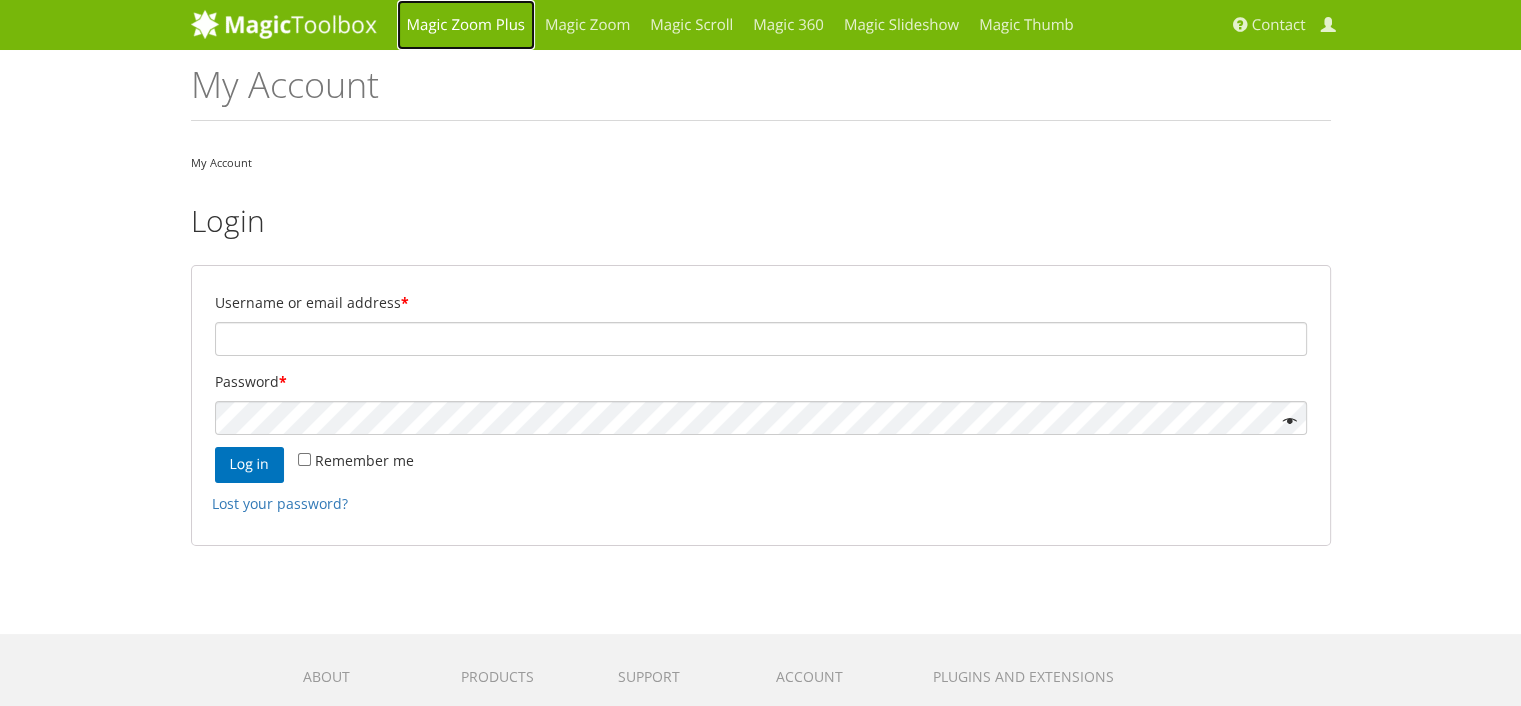 click on "Magic Zoom Plus" at bounding box center (466, 25) 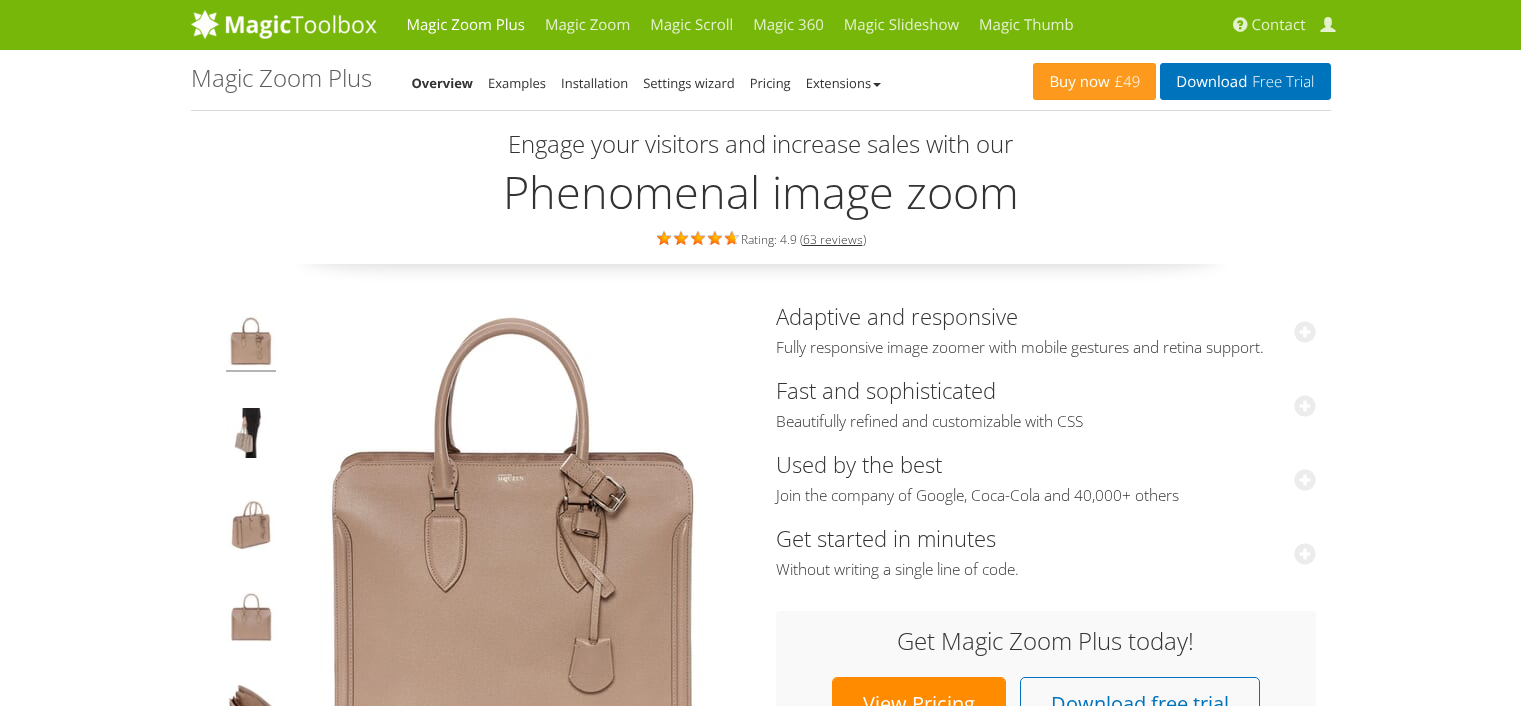 scroll, scrollTop: 0, scrollLeft: 0, axis: both 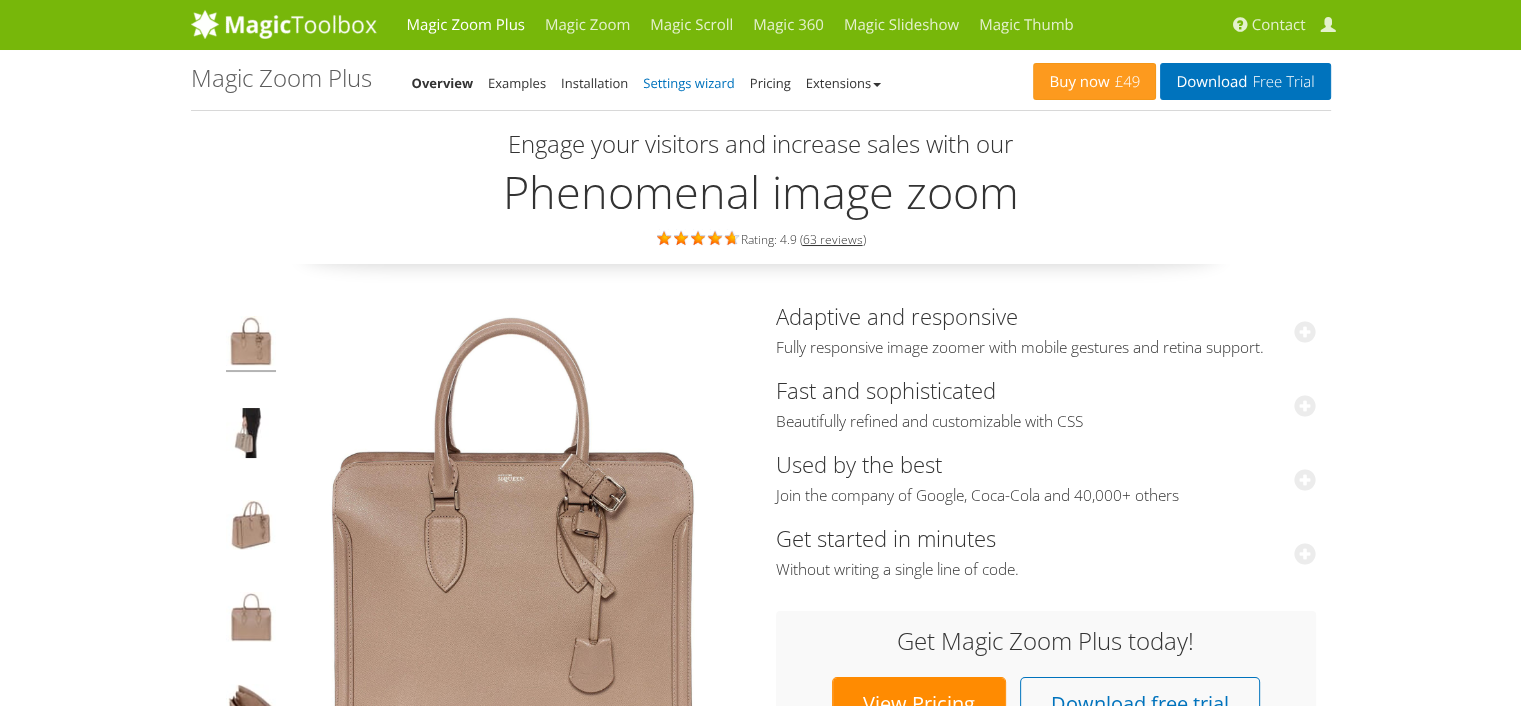 click on "Settings wizard" at bounding box center (689, 83) 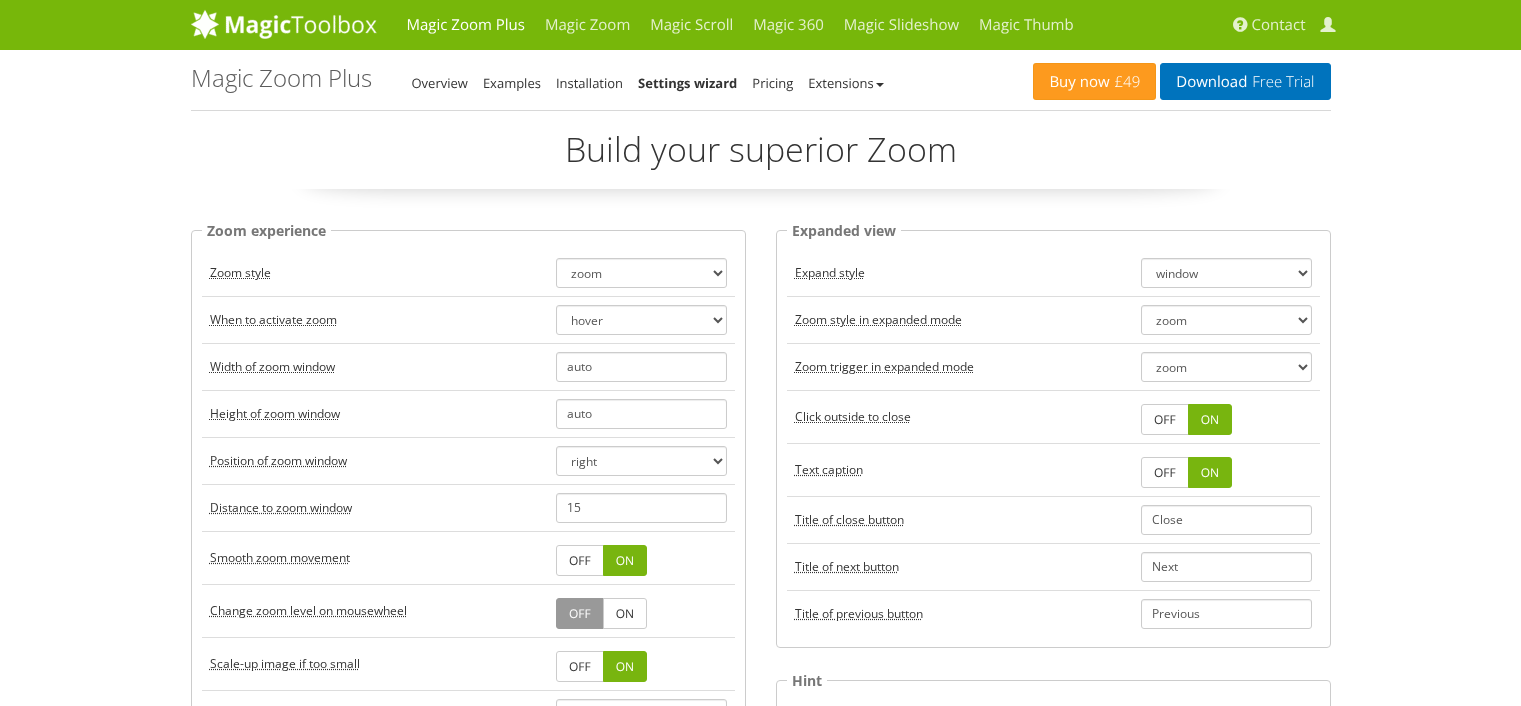 scroll, scrollTop: 0, scrollLeft: 0, axis: both 